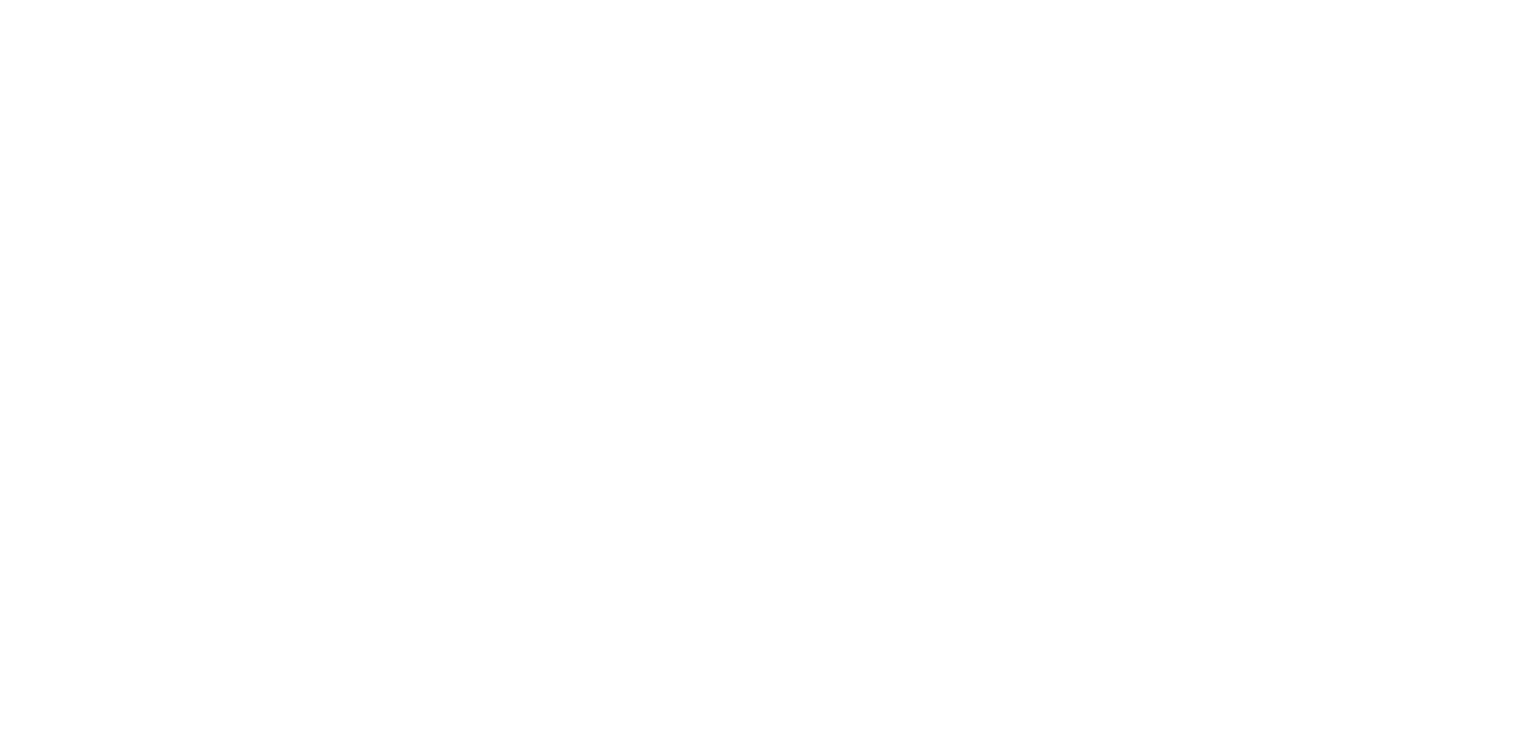 scroll, scrollTop: 0, scrollLeft: 0, axis: both 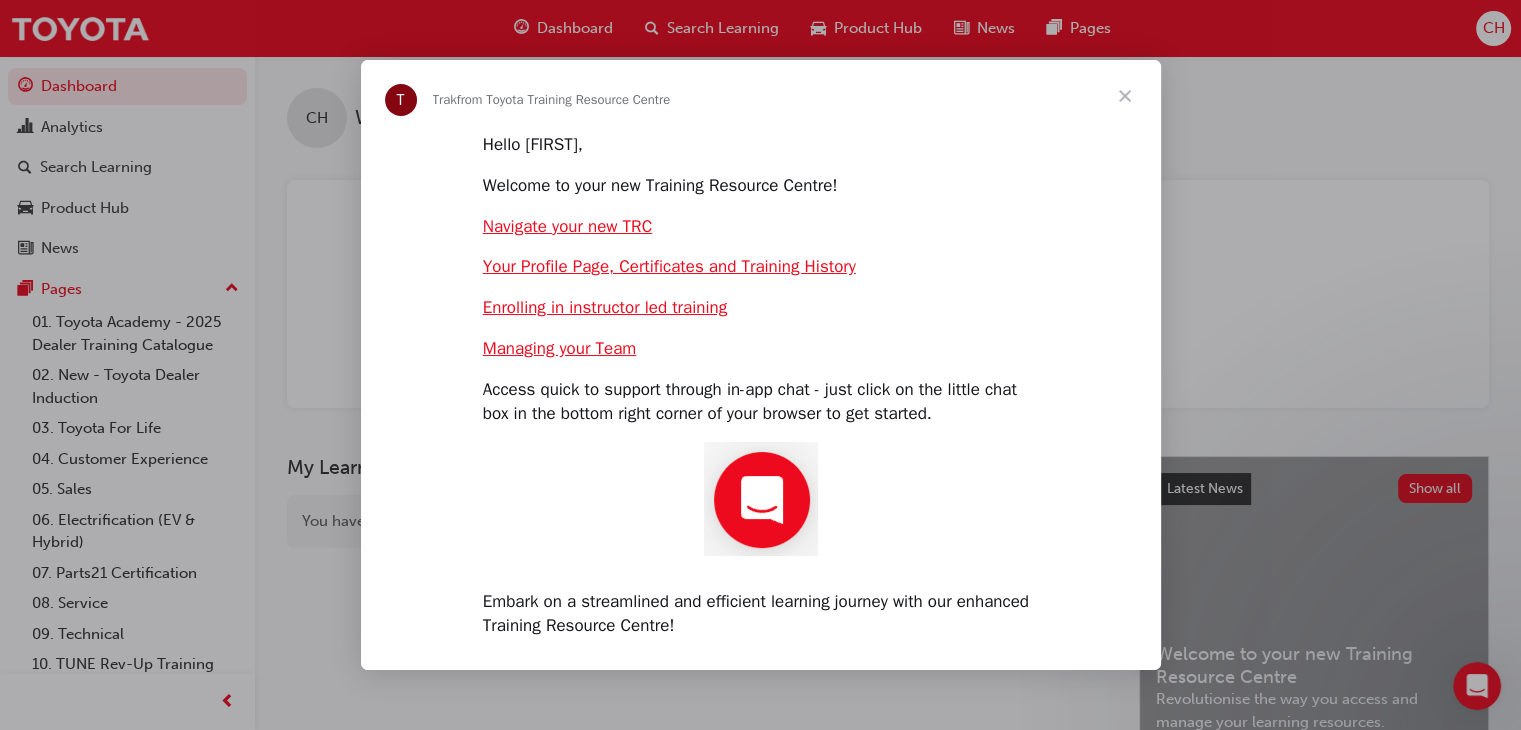 click at bounding box center [760, 365] 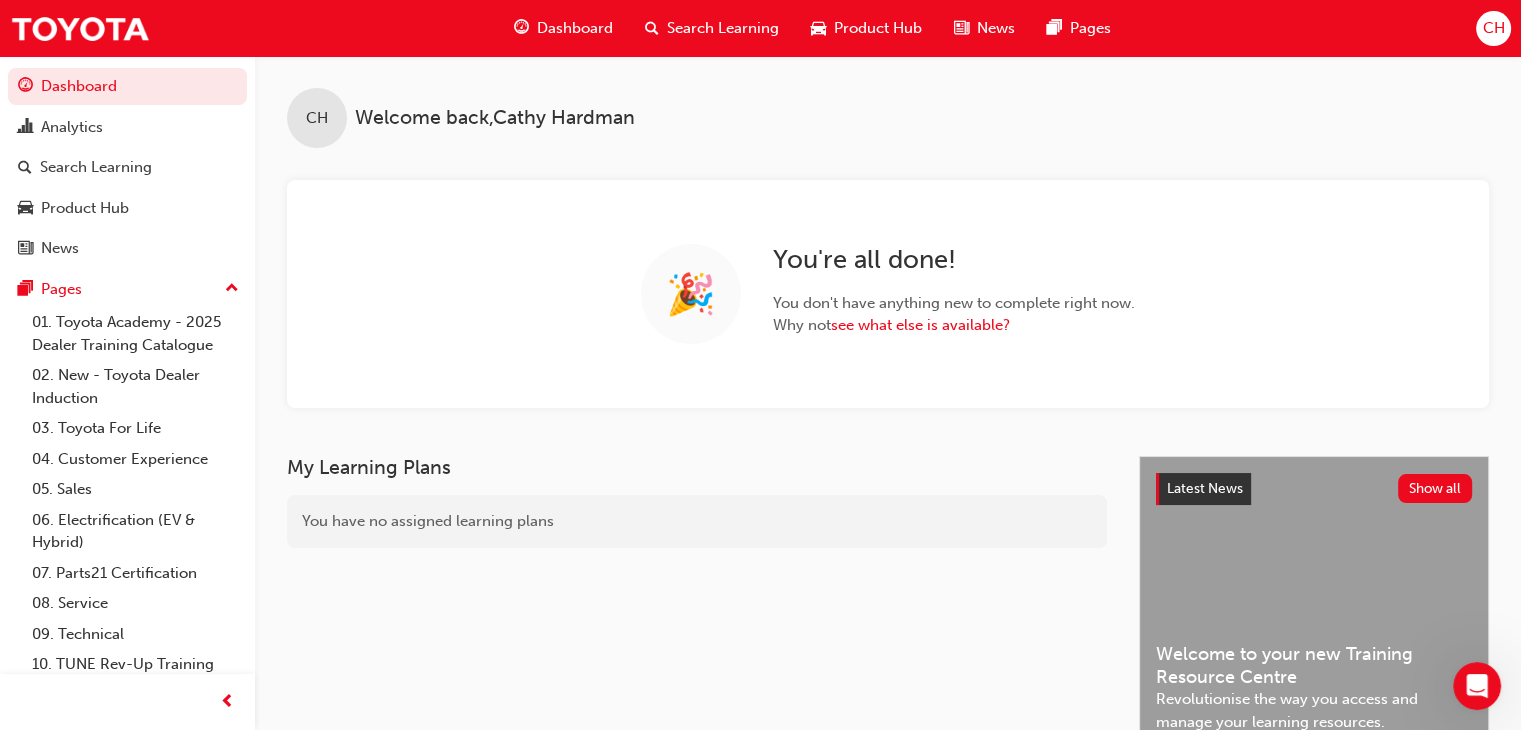 click on "Search Learning" at bounding box center [723, 28] 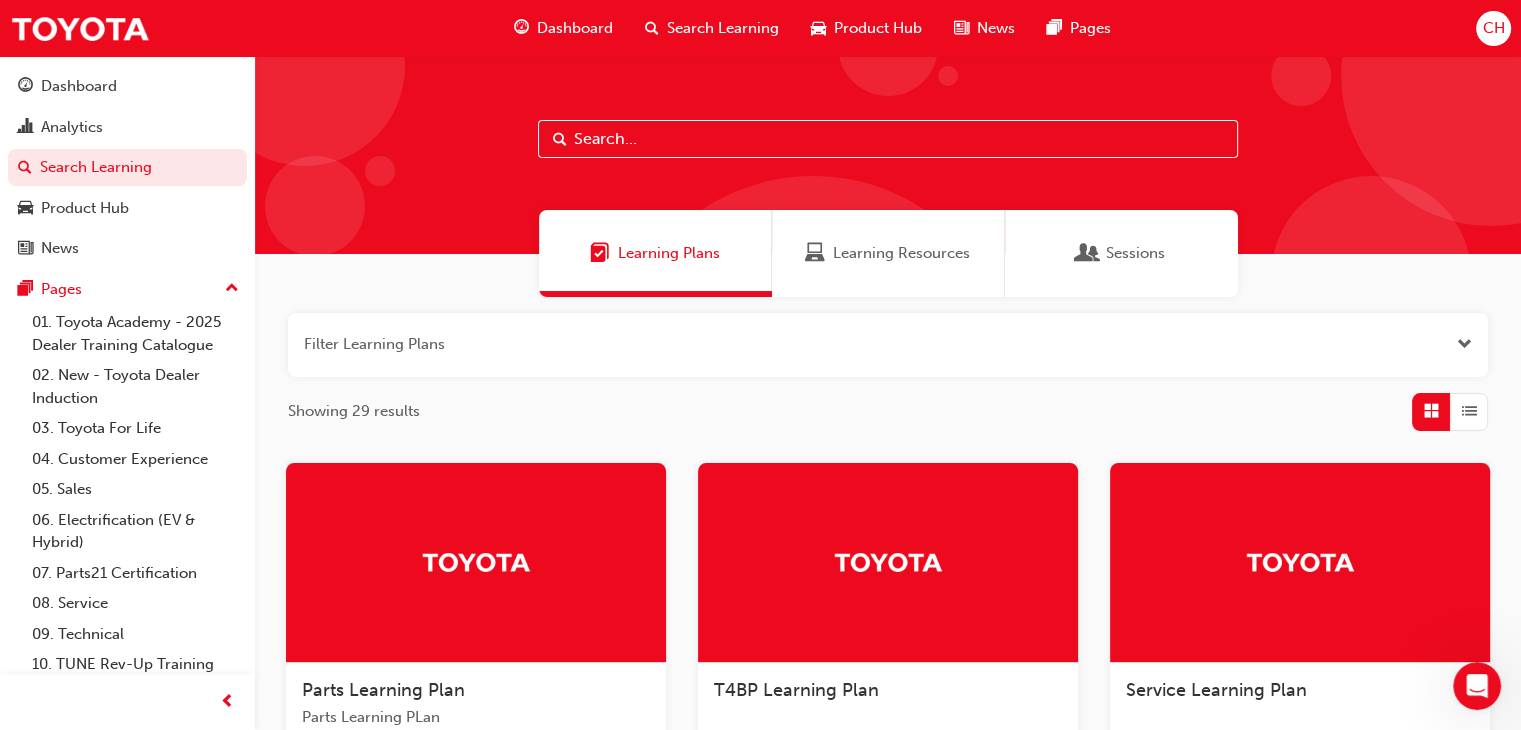click on "Learning Resources" at bounding box center [901, 253] 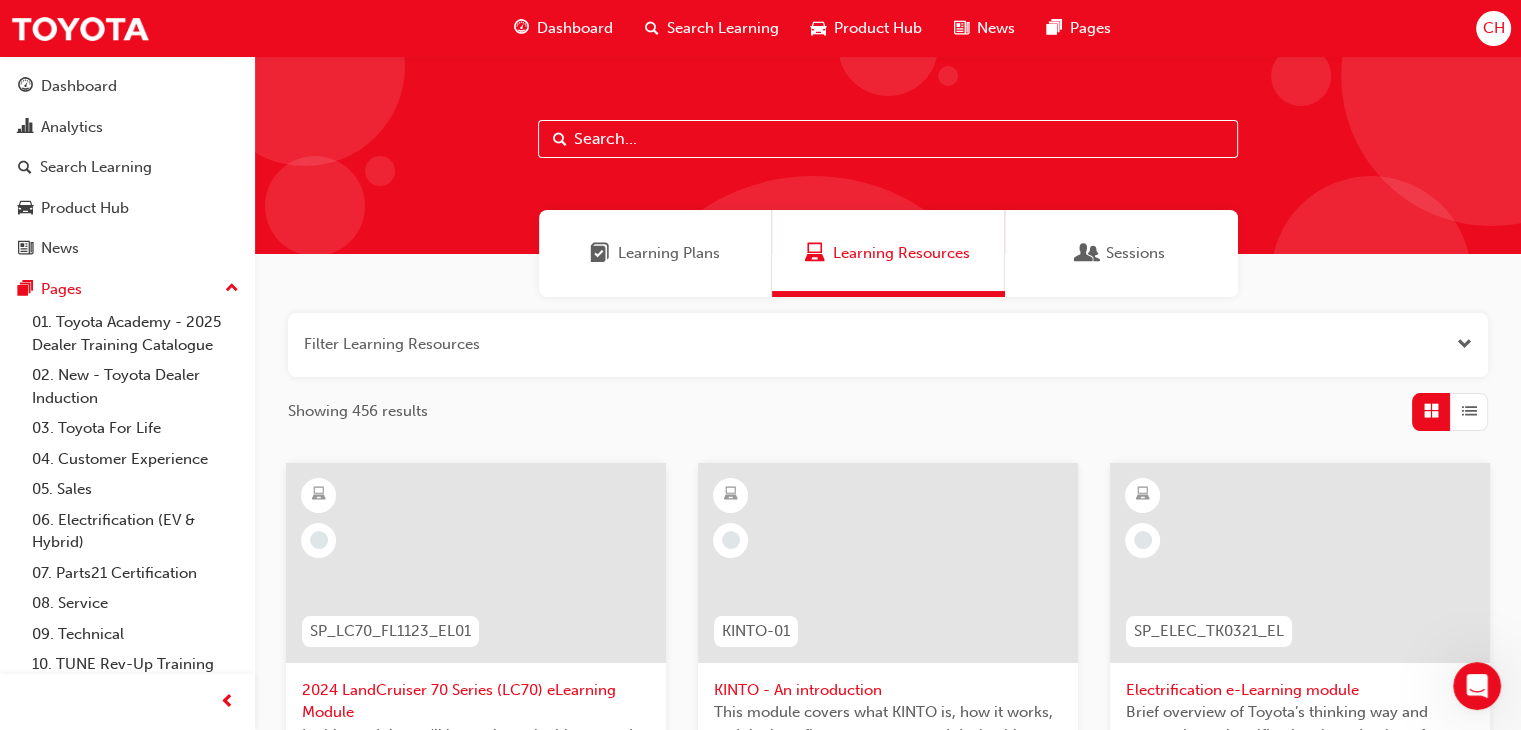 click at bounding box center (888, 345) 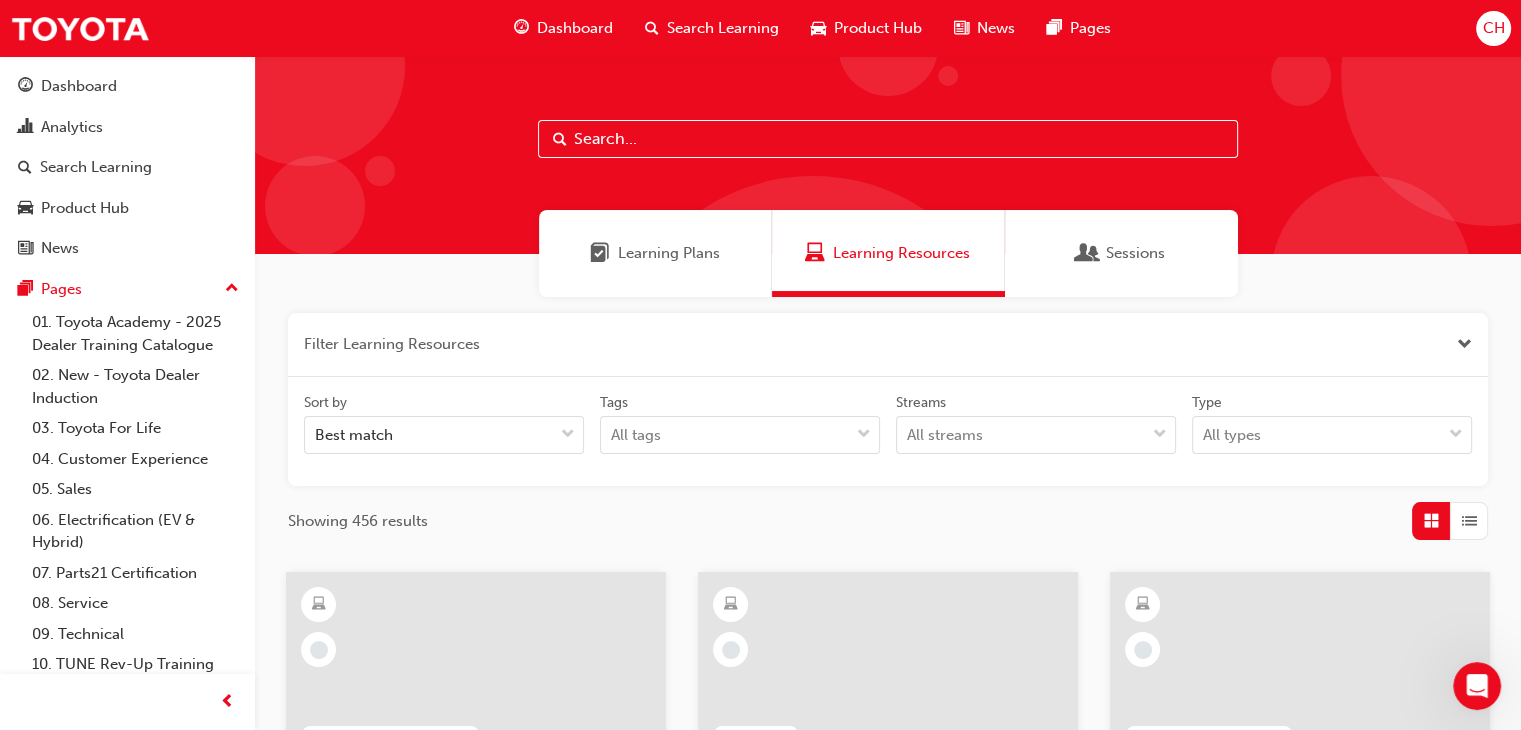 click at bounding box center [888, 345] 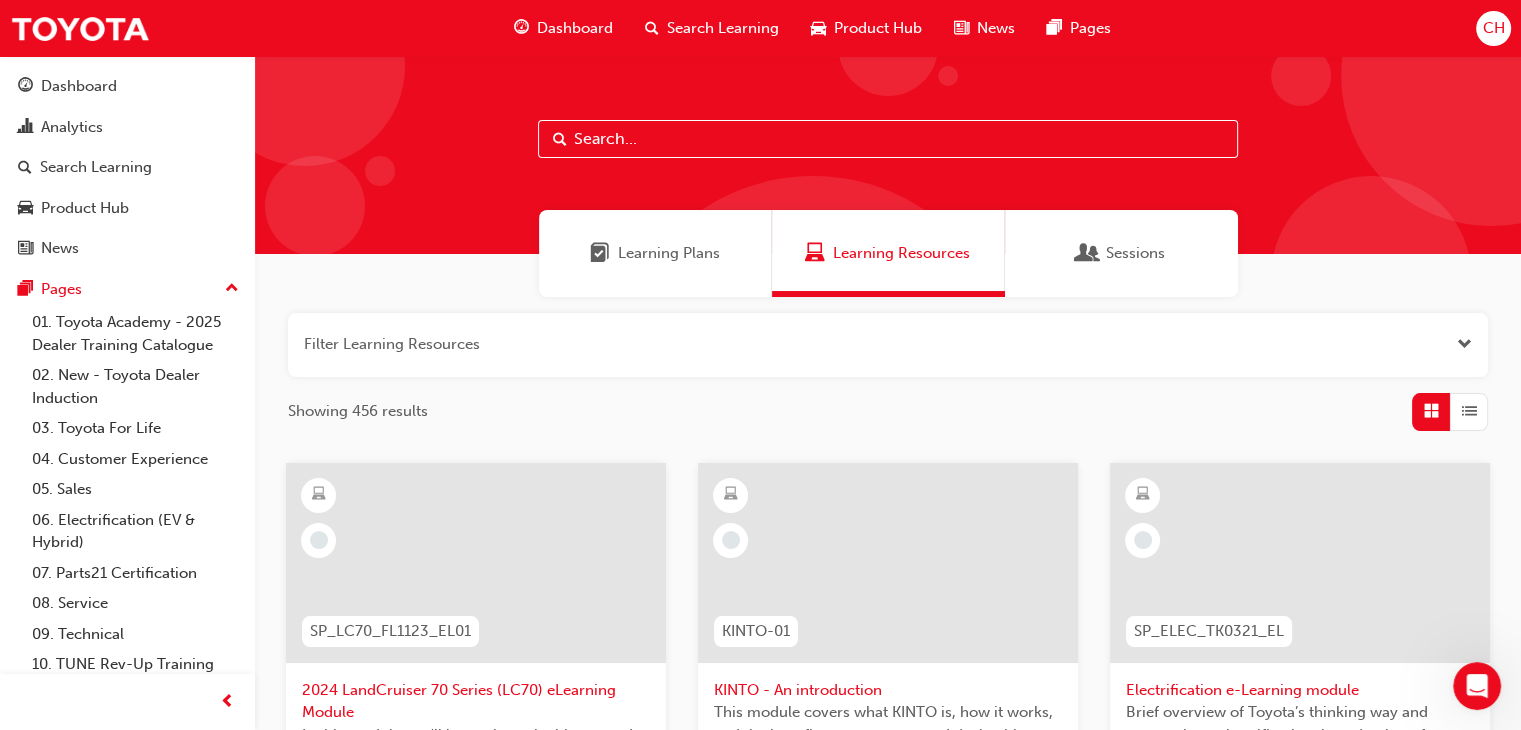 click at bounding box center [888, 139] 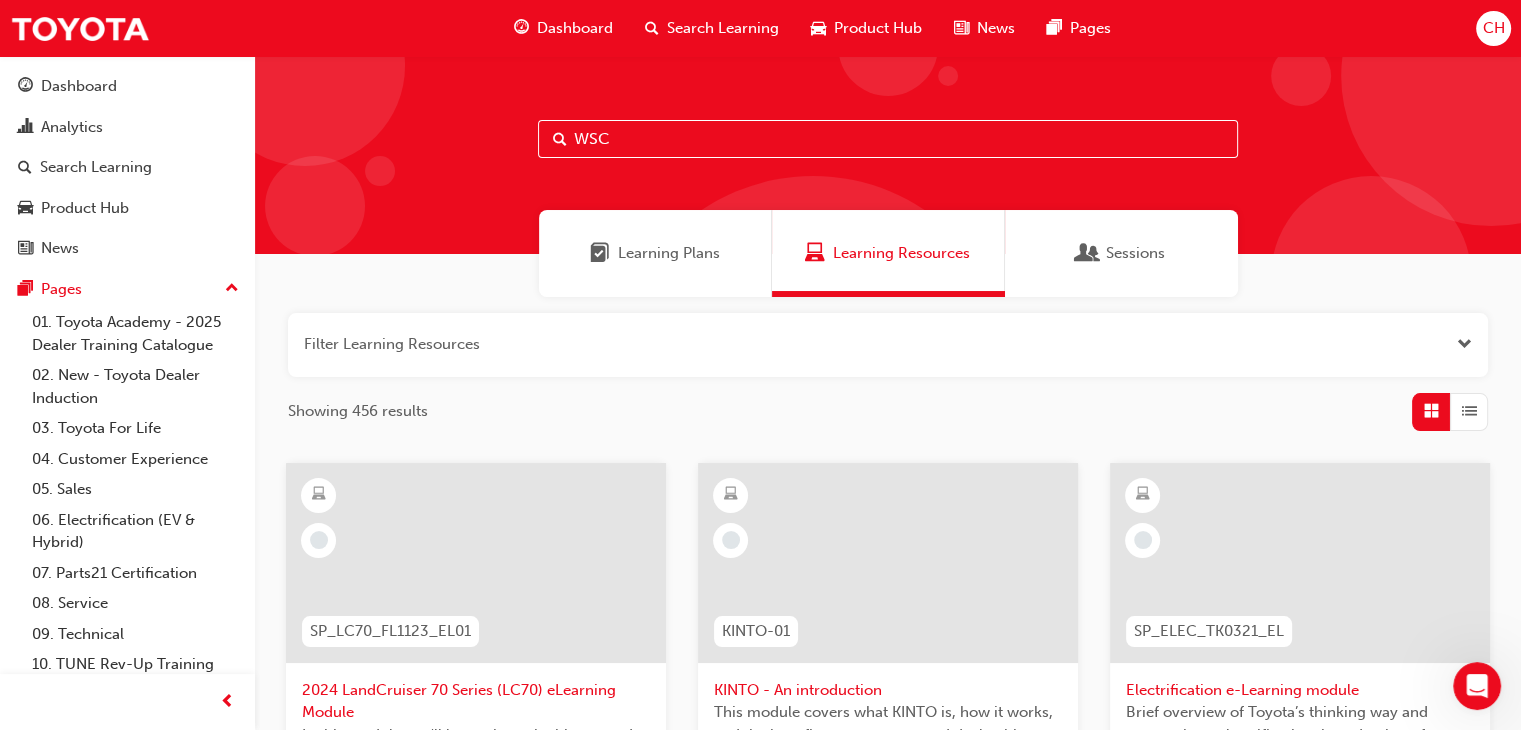 type on "WSC" 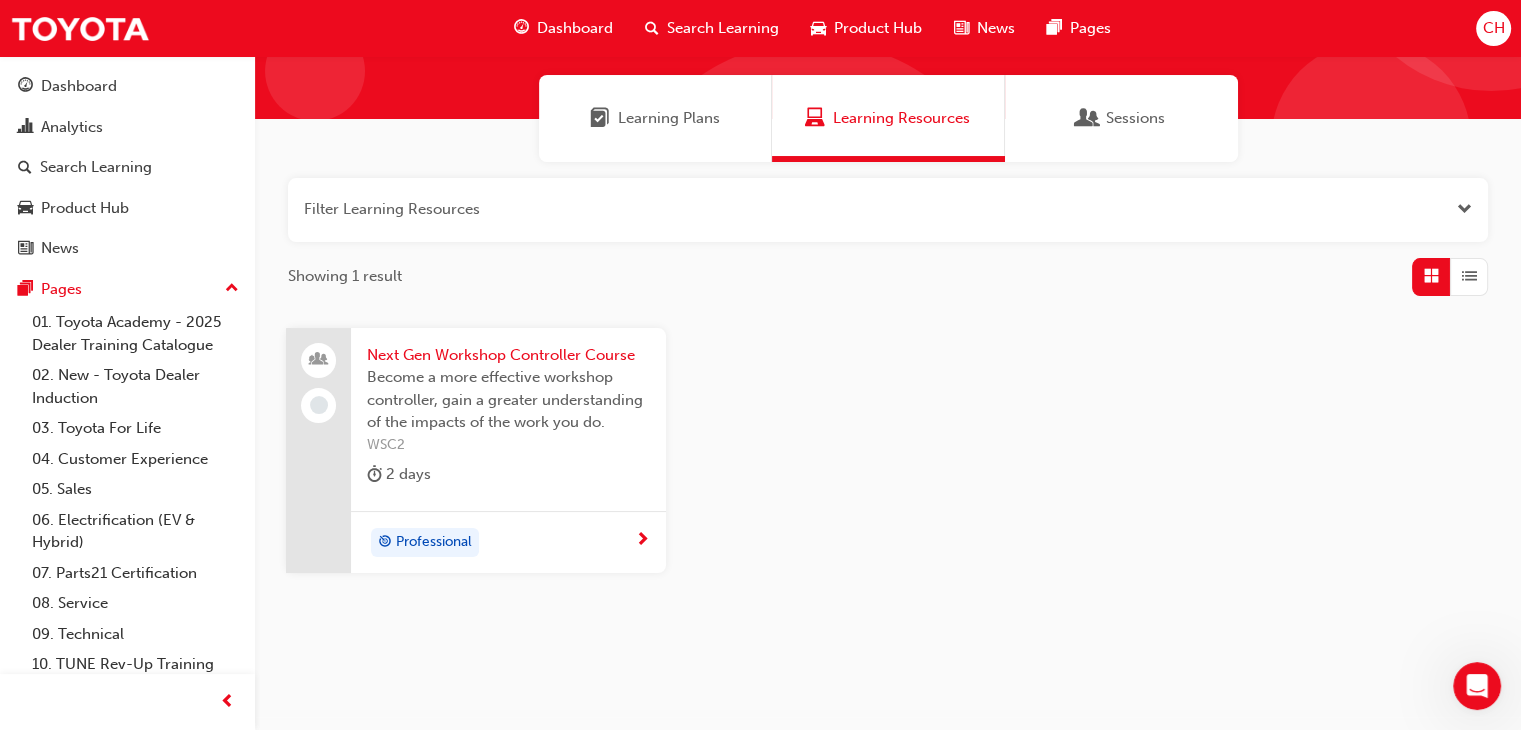 scroll, scrollTop: 172, scrollLeft: 0, axis: vertical 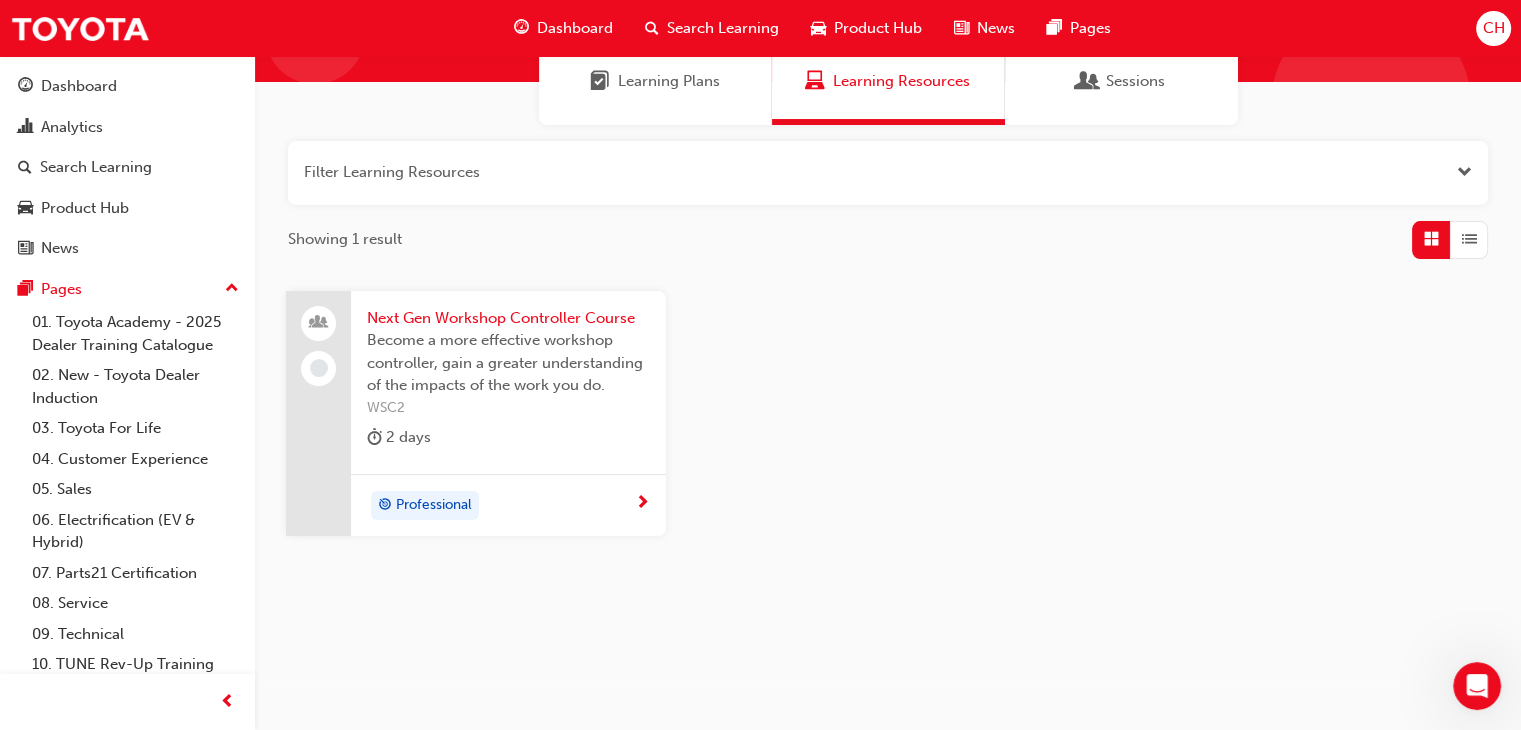 click on "Next Gen Workshop Controller Course" at bounding box center (508, 318) 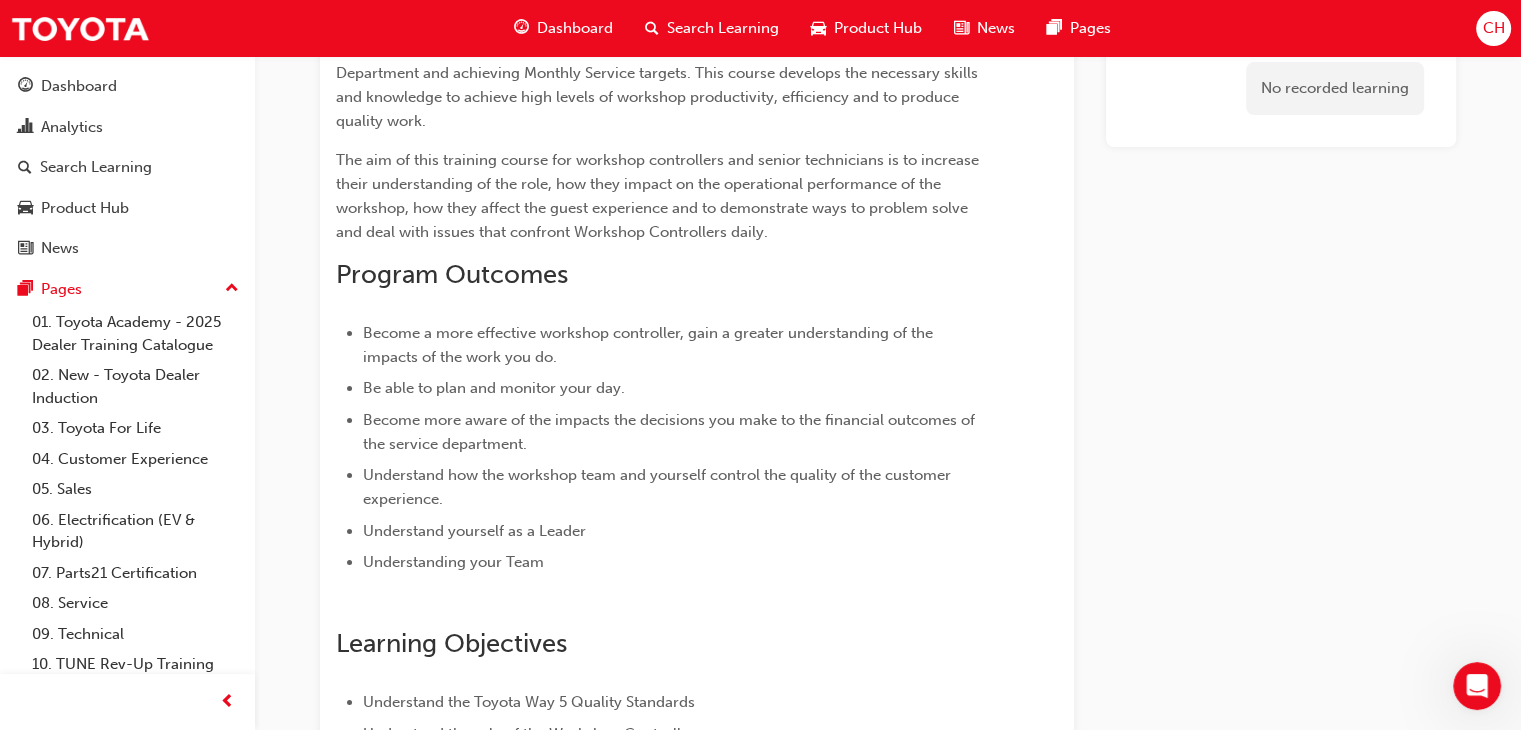 scroll, scrollTop: 0, scrollLeft: 0, axis: both 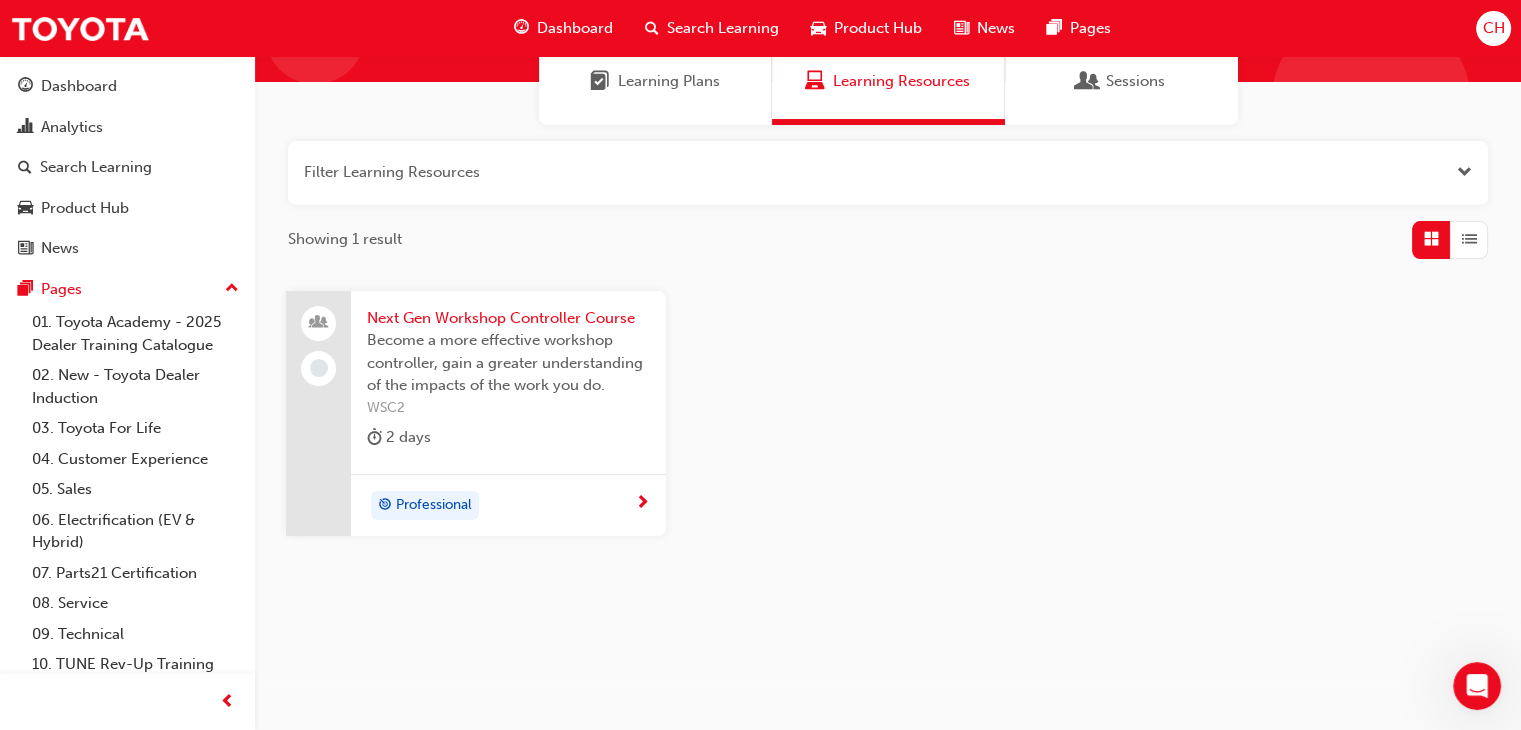 click on "Next Gen Workshop Controller Course" at bounding box center (508, 318) 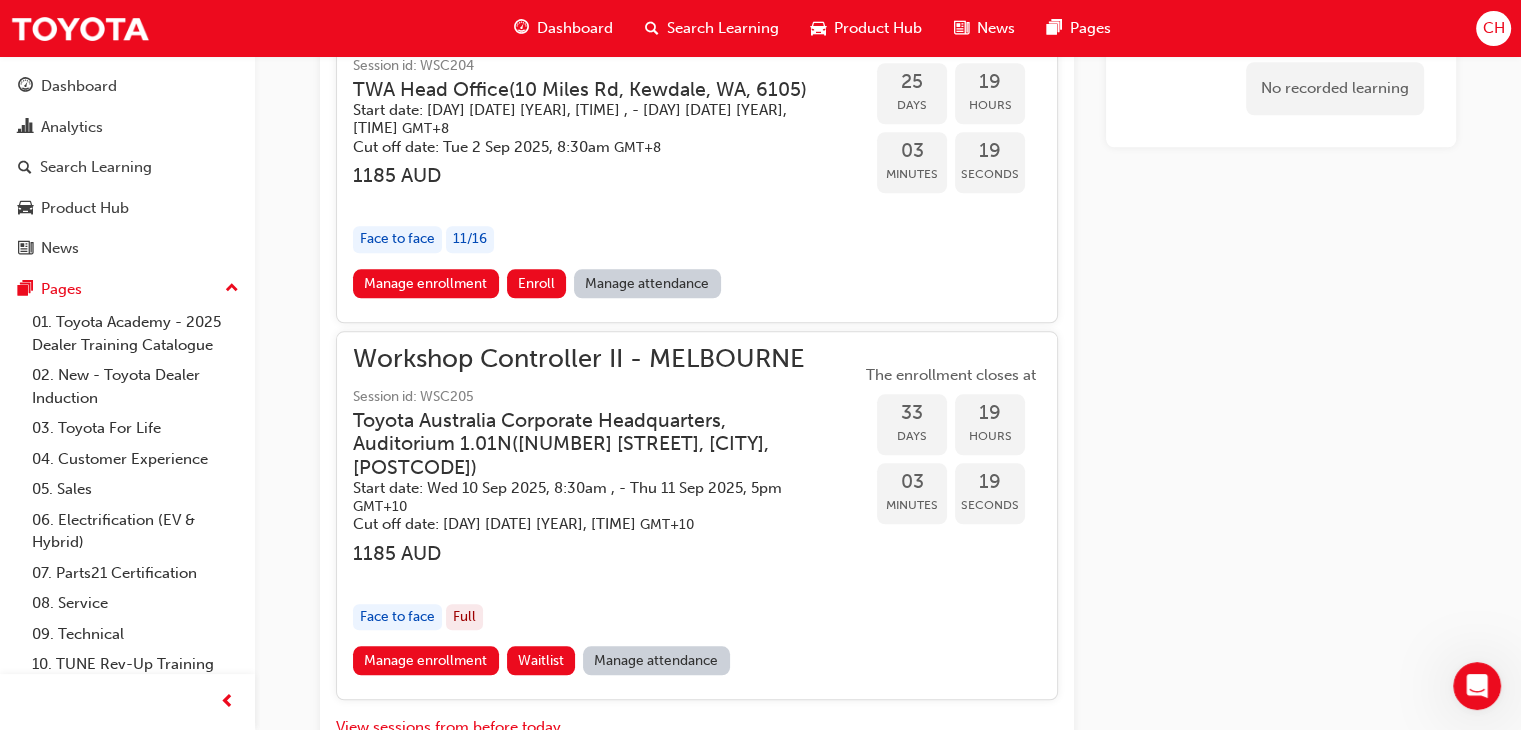 scroll, scrollTop: 2071, scrollLeft: 0, axis: vertical 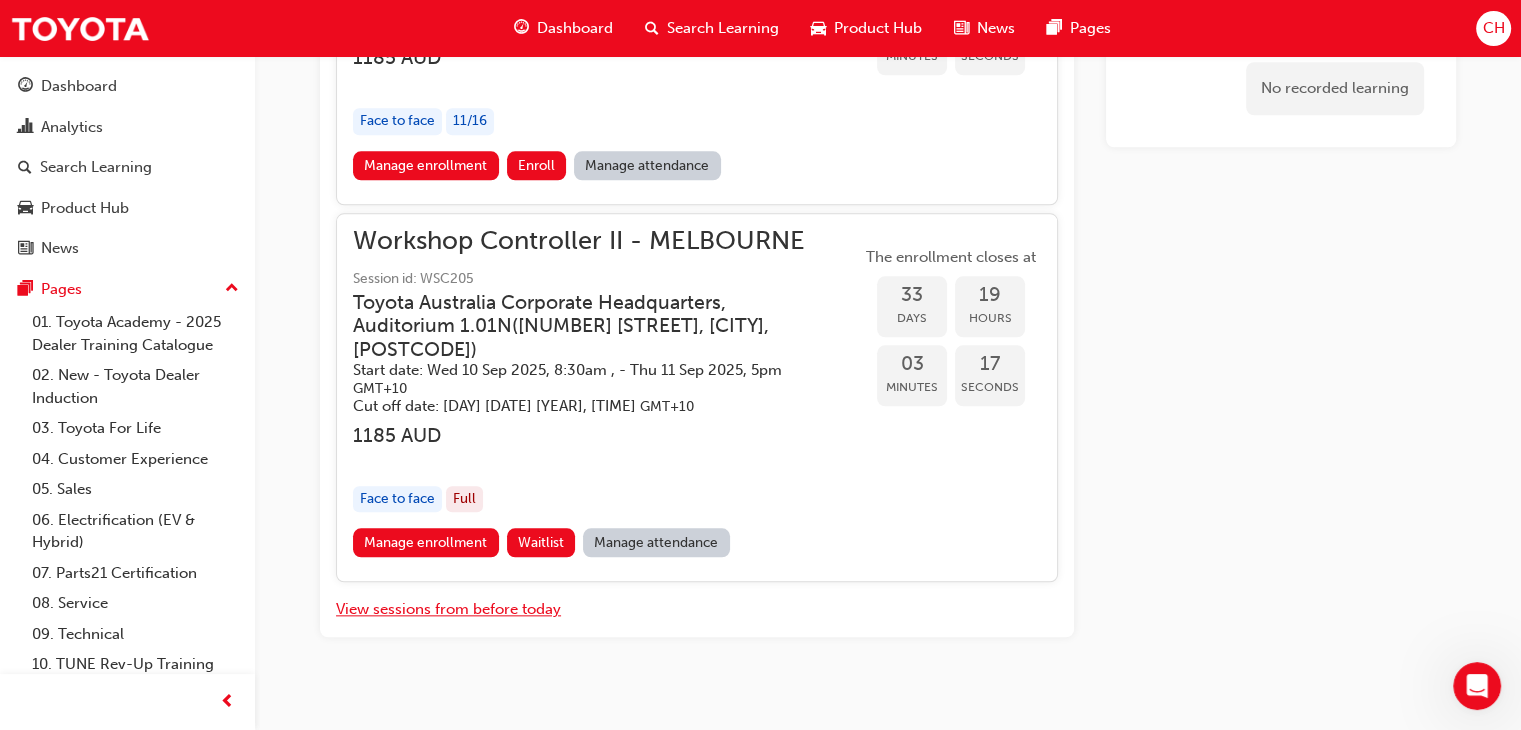 click on "View sessions from before today" at bounding box center [448, 609] 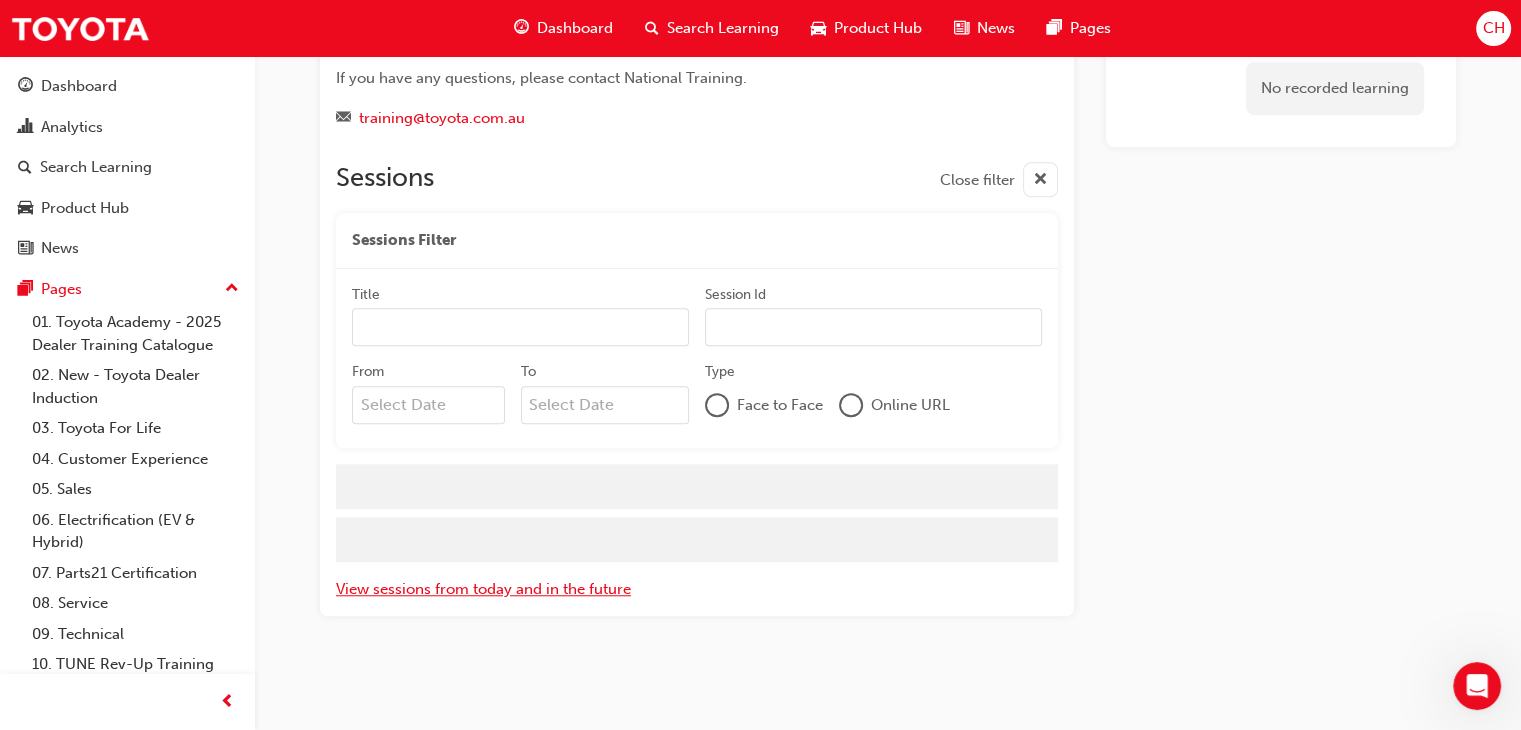 scroll, scrollTop: 2364, scrollLeft: 0, axis: vertical 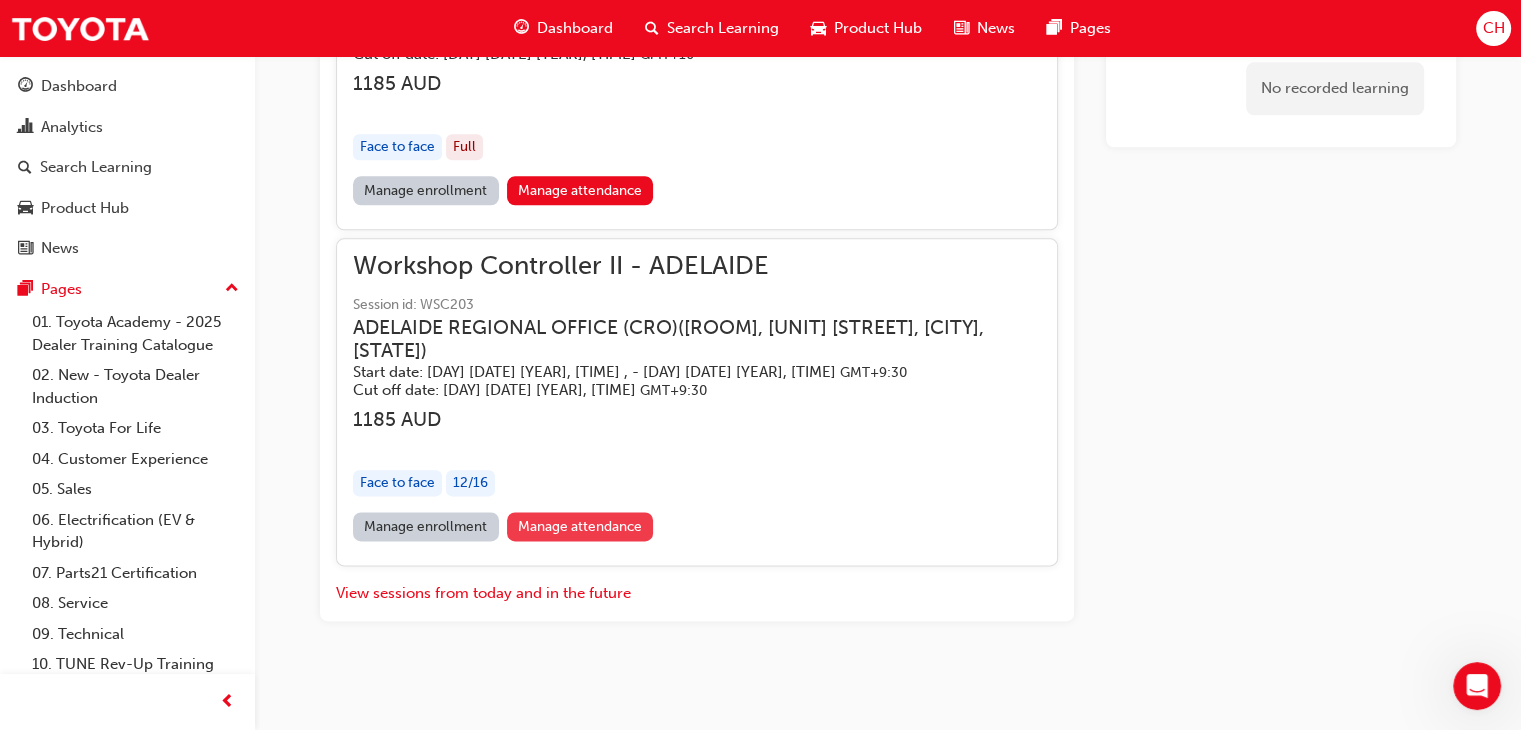 click on "Manage attendance" at bounding box center [580, 526] 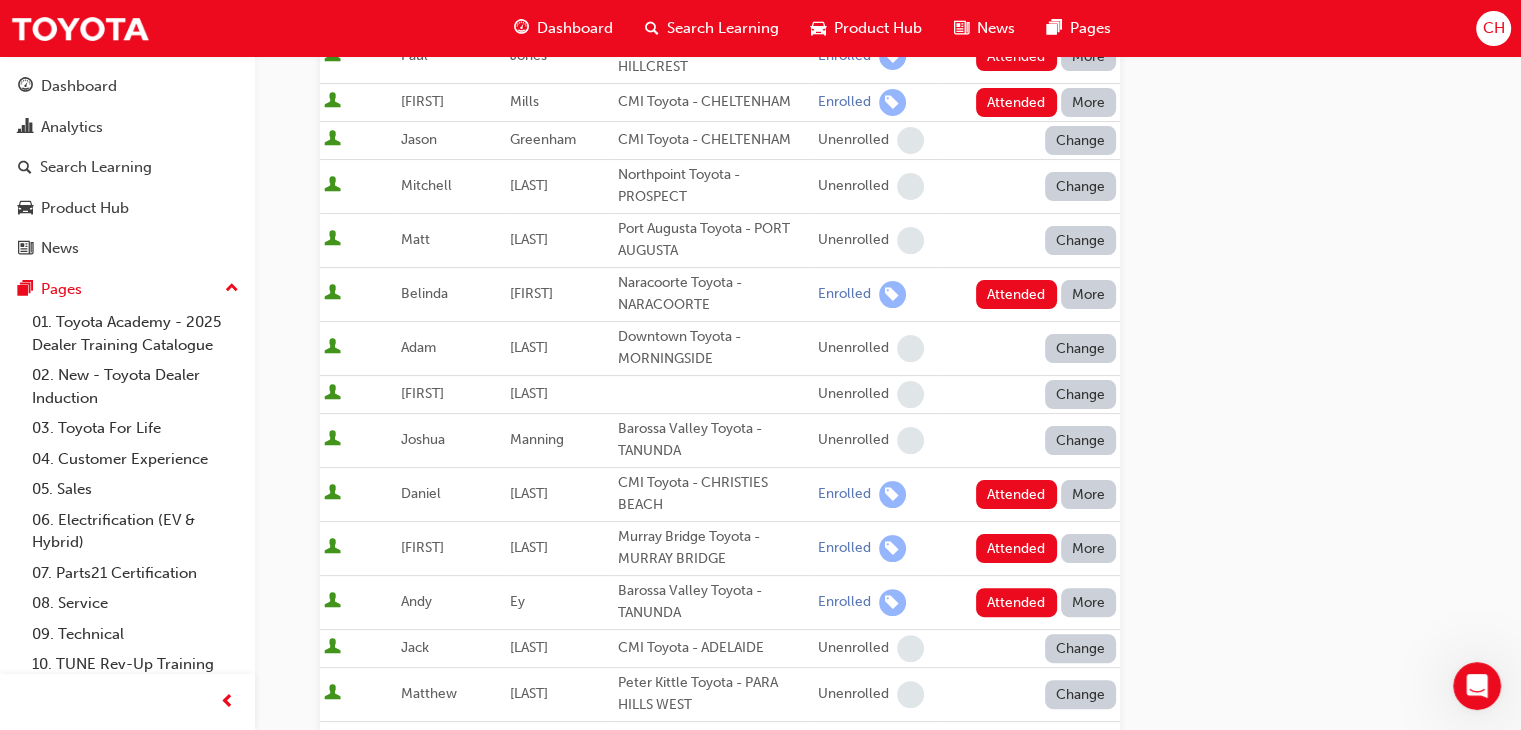 scroll, scrollTop: 0, scrollLeft: 0, axis: both 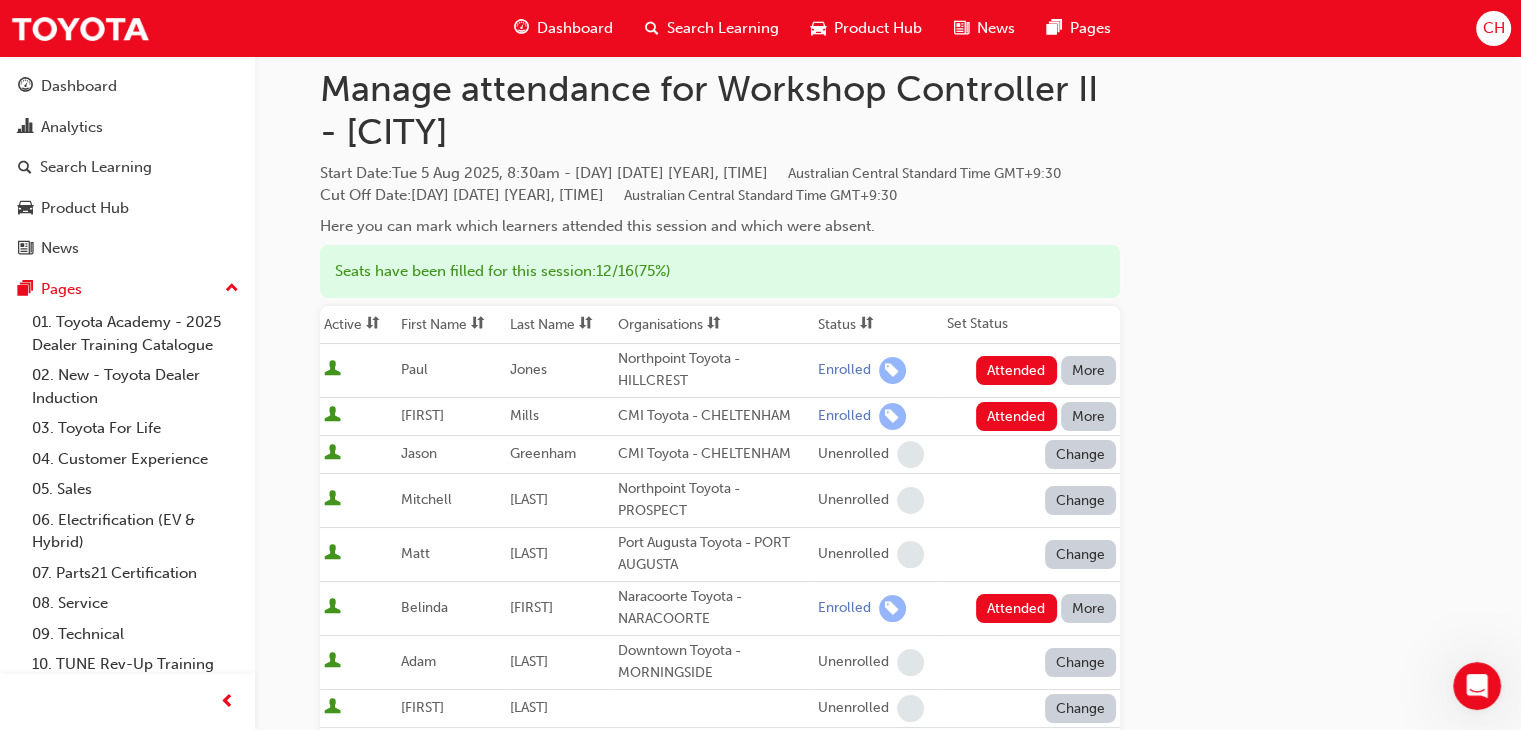 click on "CH" at bounding box center (1493, 28) 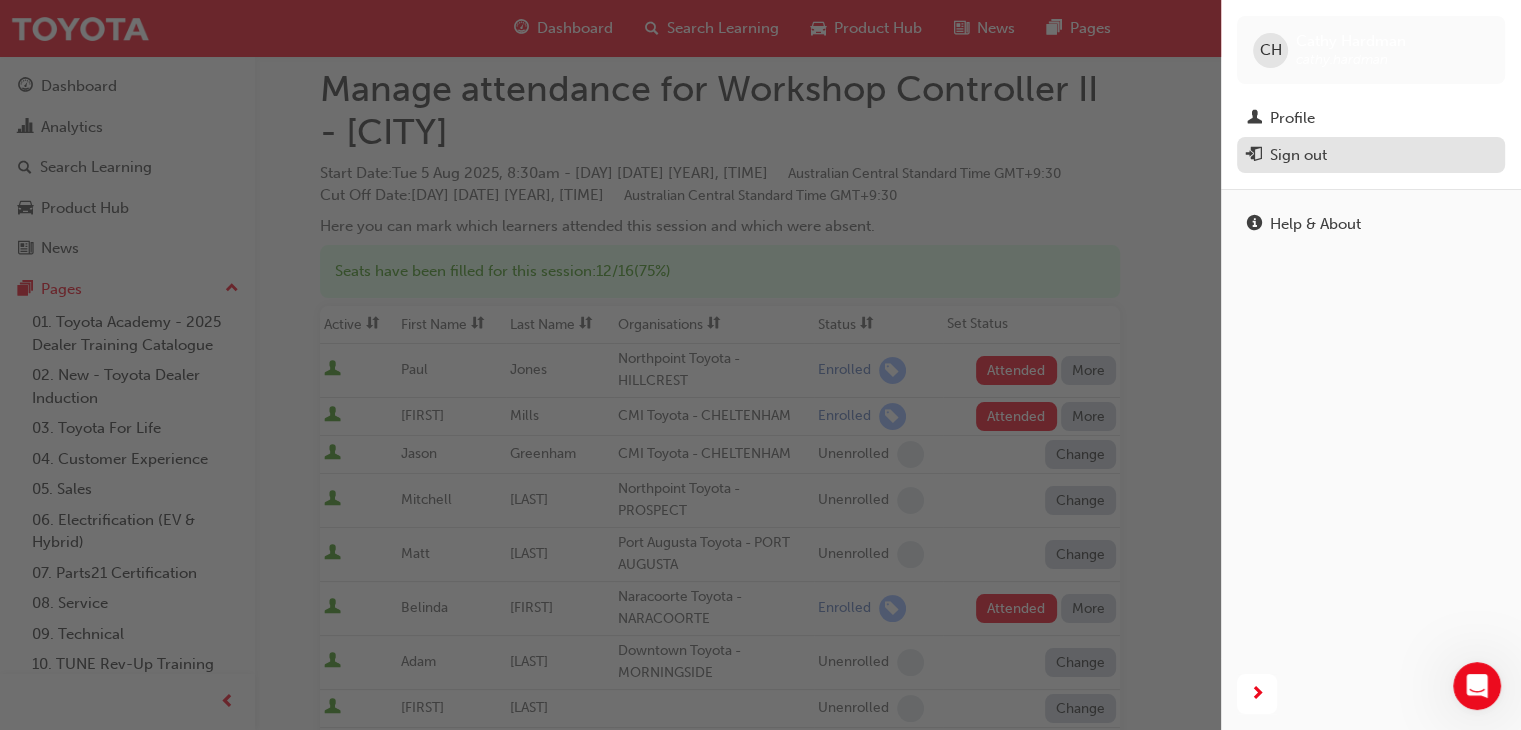 click on "Sign out" at bounding box center (1298, 155) 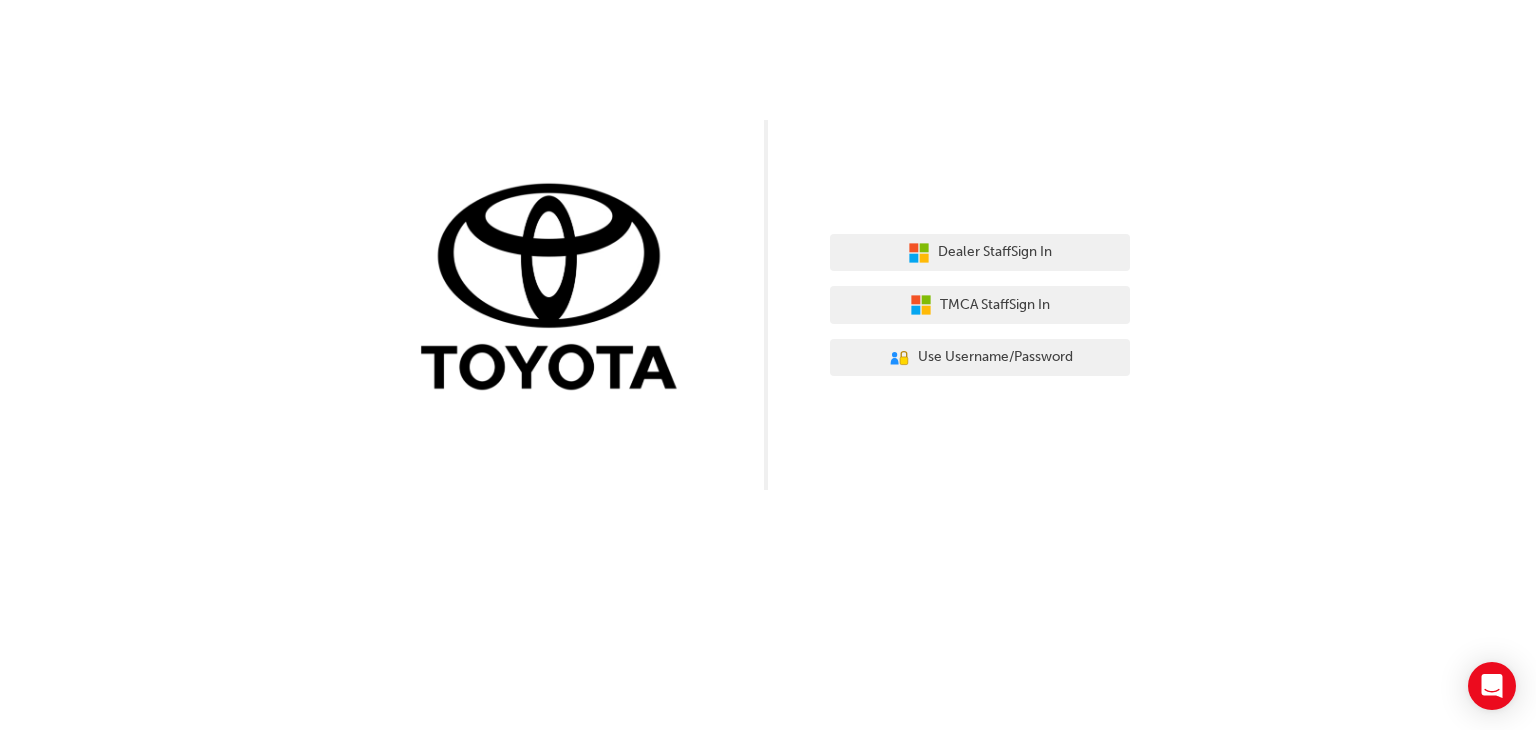 scroll, scrollTop: 0, scrollLeft: 0, axis: both 